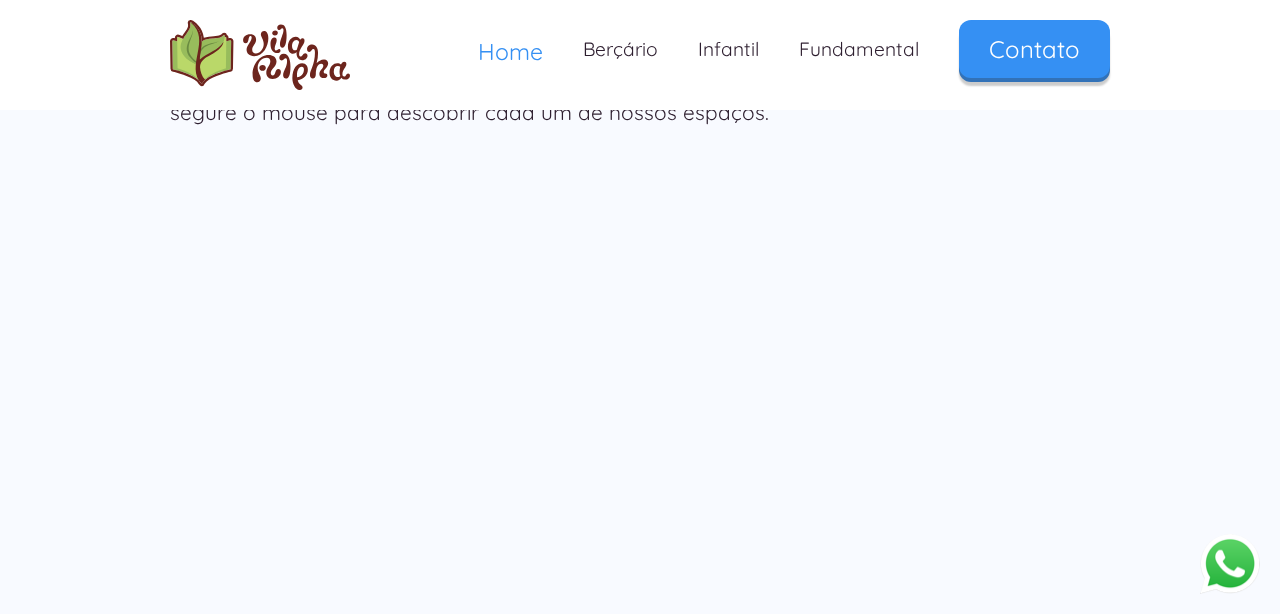 scroll, scrollTop: 3287, scrollLeft: 0, axis: vertical 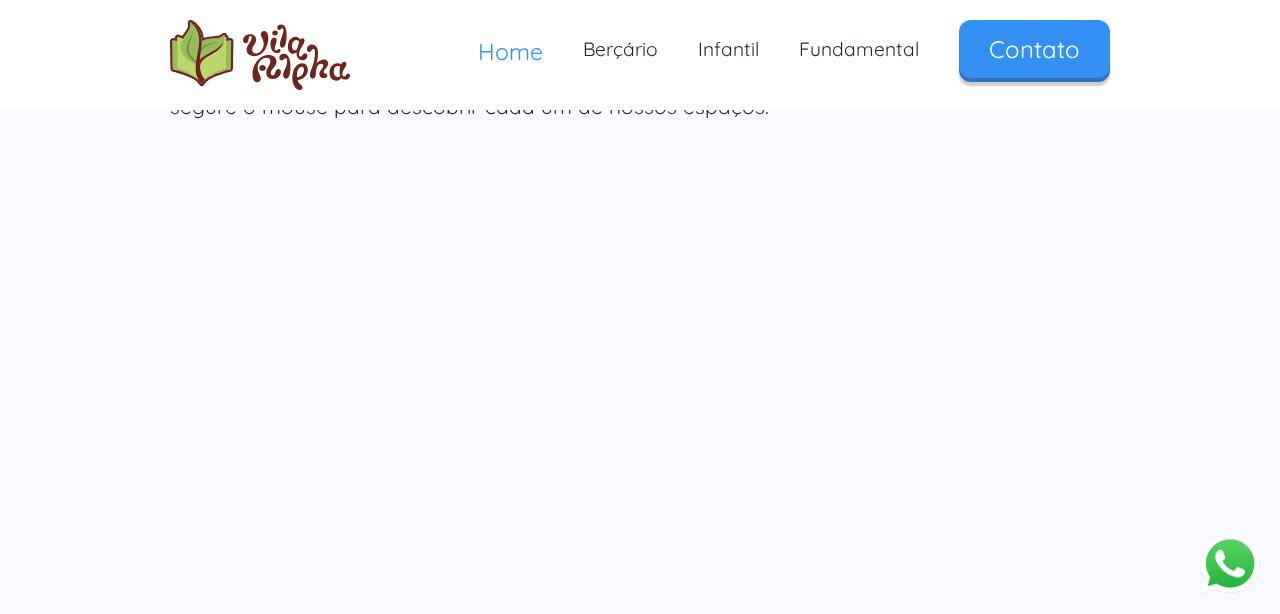 click at bounding box center [1230, 563] 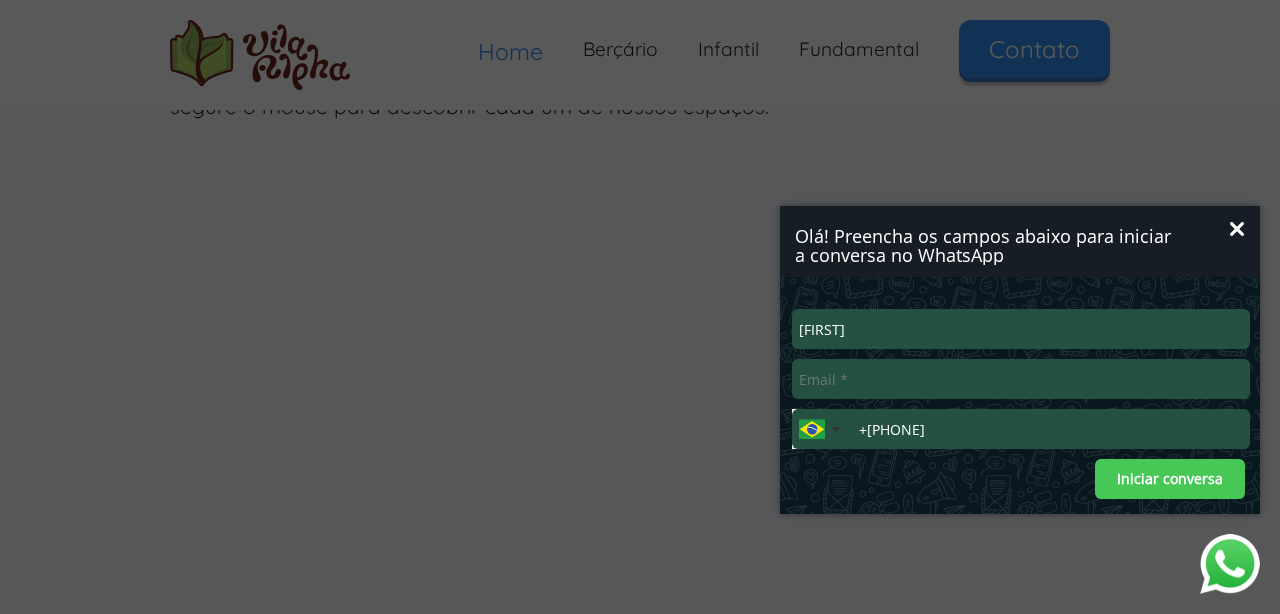 type on "[FIRST]" 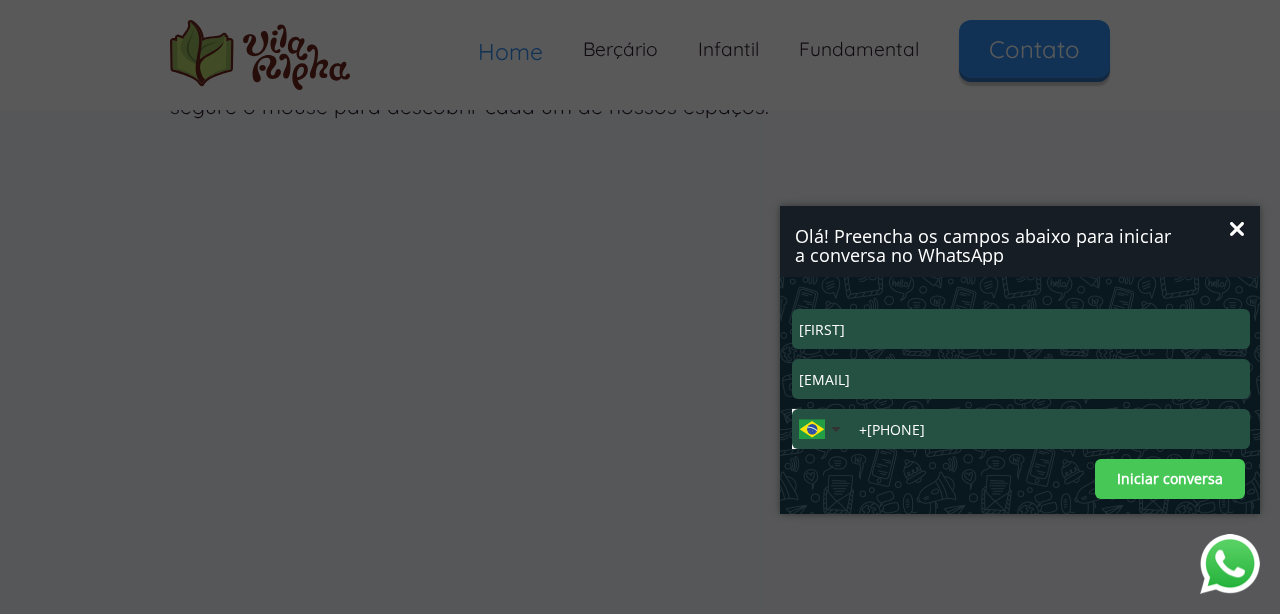 type on "+[PHONE]" 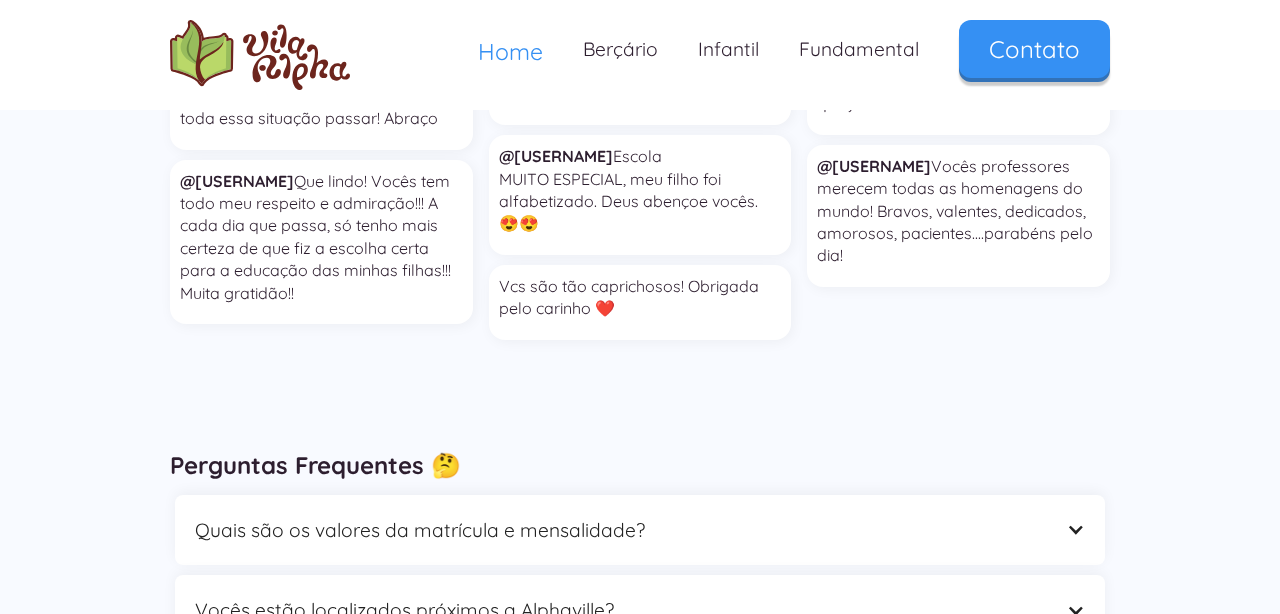 scroll, scrollTop: 5301, scrollLeft: 0, axis: vertical 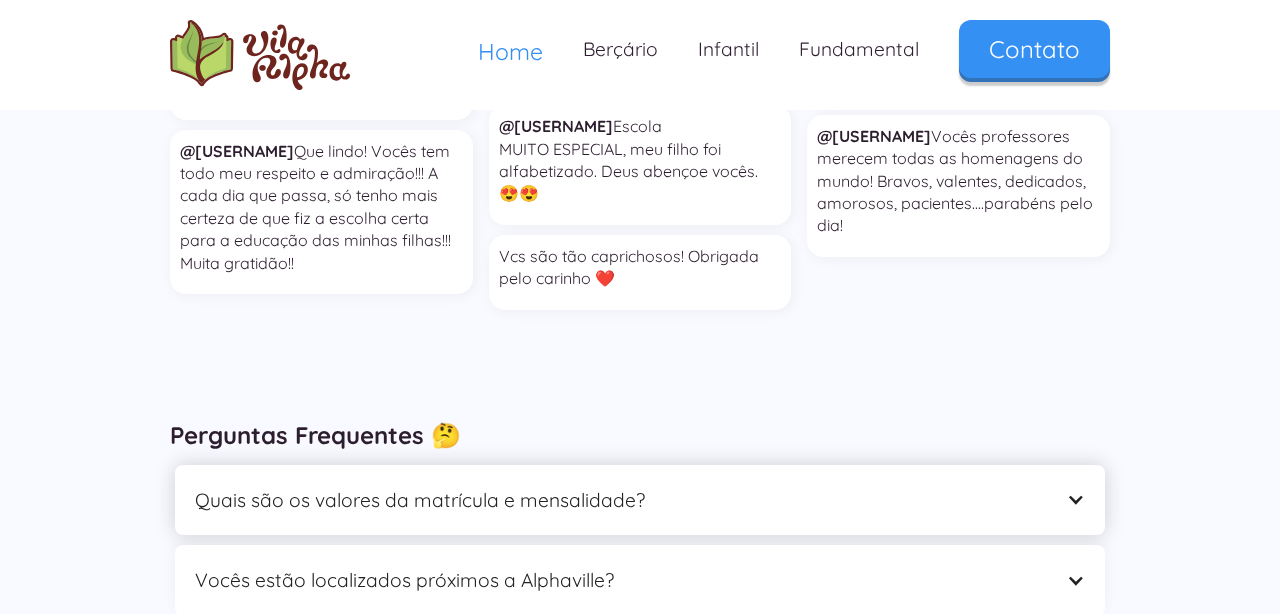 click on "Quais são os valores da matrícula e mensalidade?" at bounding box center (640, 500) 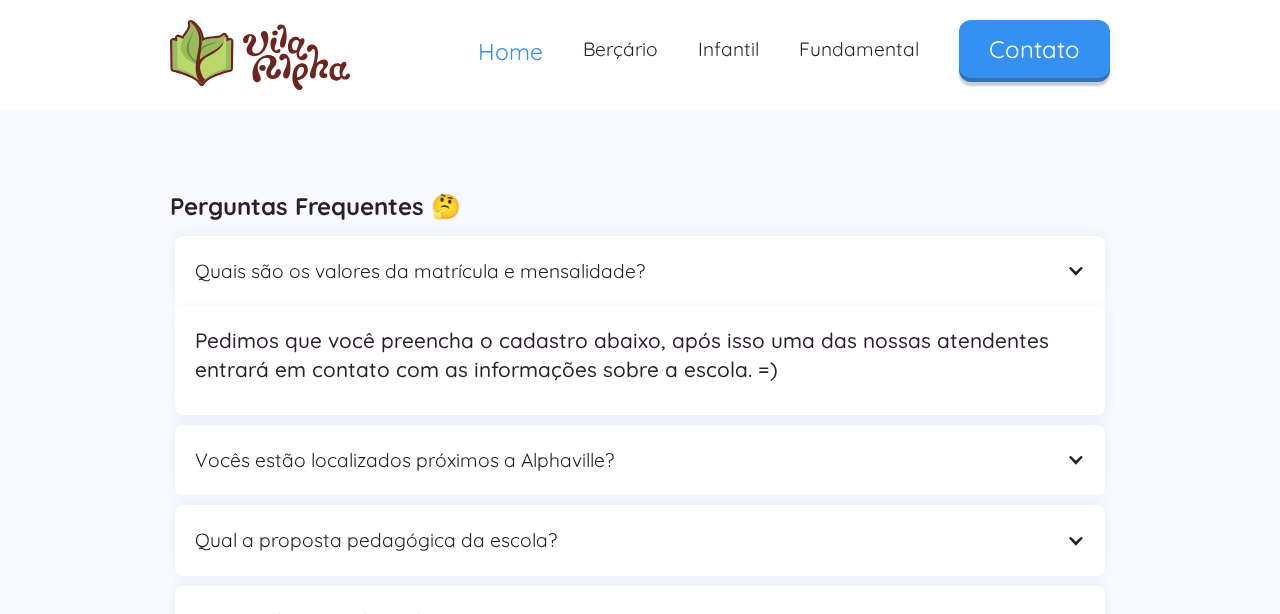 scroll, scrollTop: 5532, scrollLeft: 0, axis: vertical 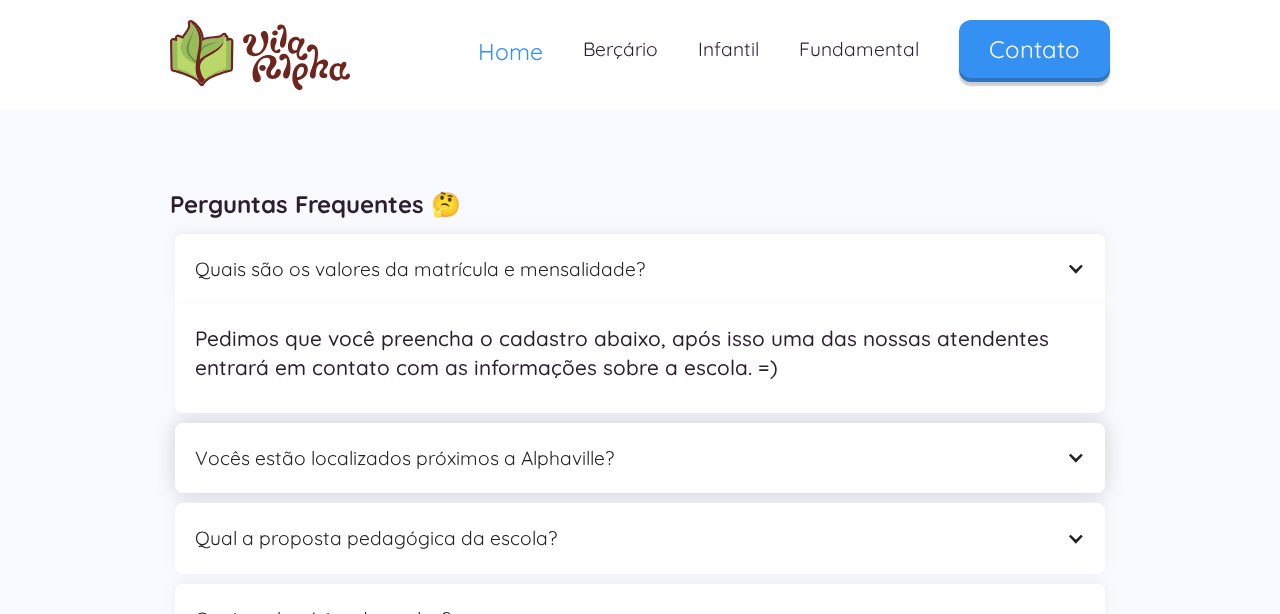 click on "Vocês estão localizados próximos a Alphaville?" at bounding box center [620, 458] 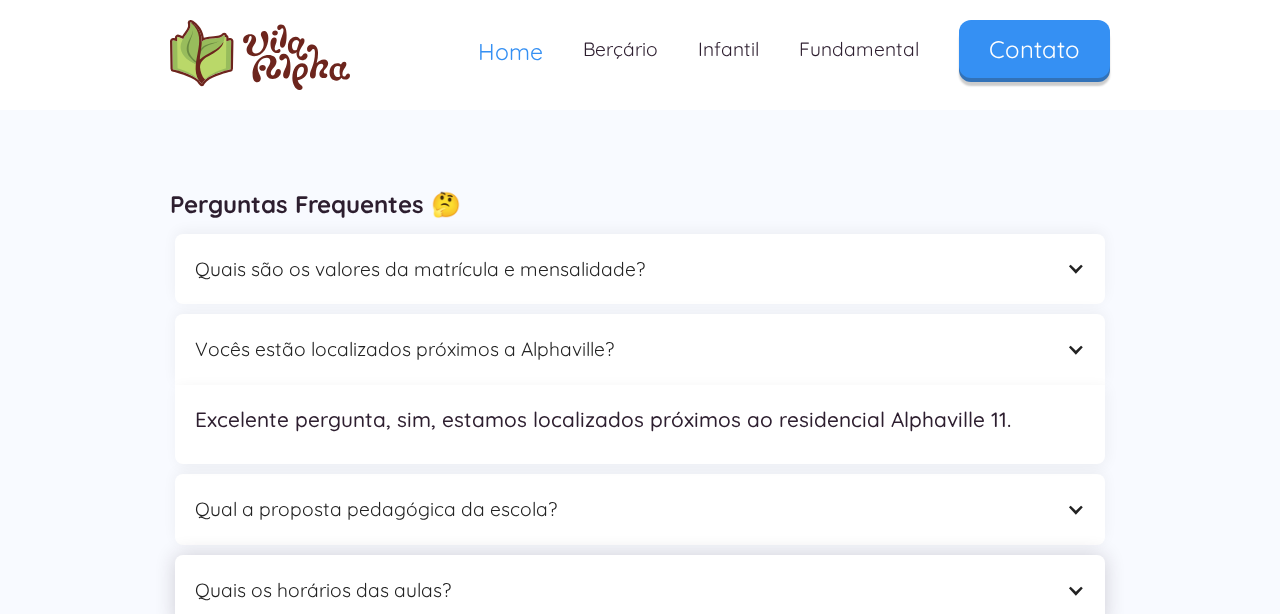 click at bounding box center [1075, 590] 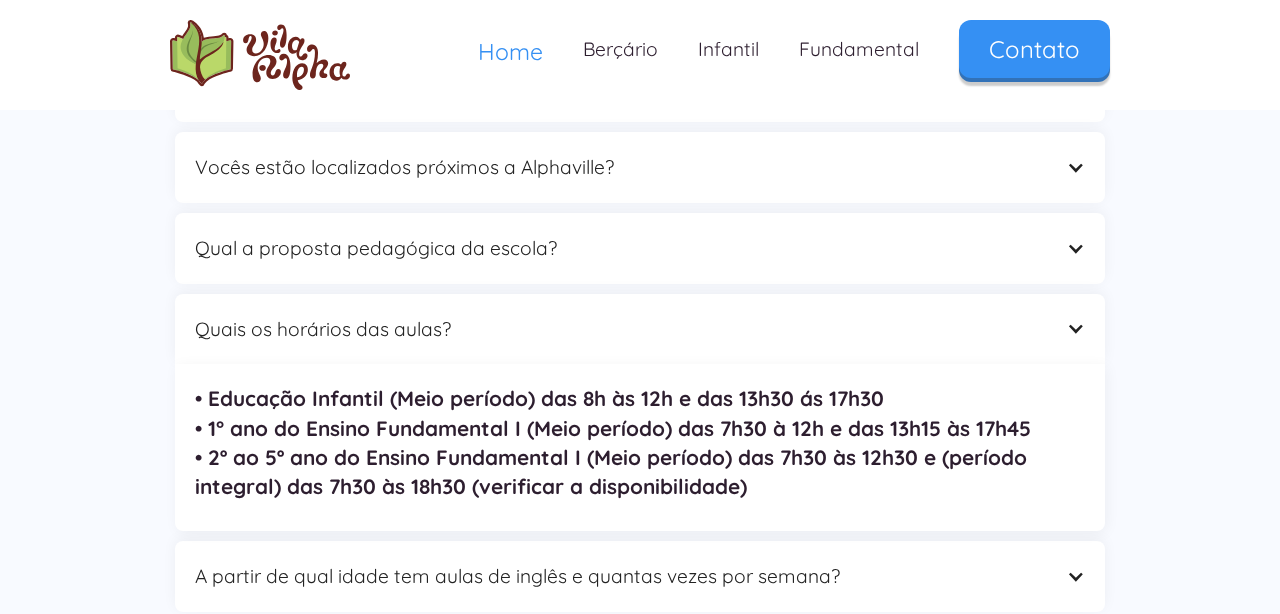 scroll, scrollTop: 5717, scrollLeft: 0, axis: vertical 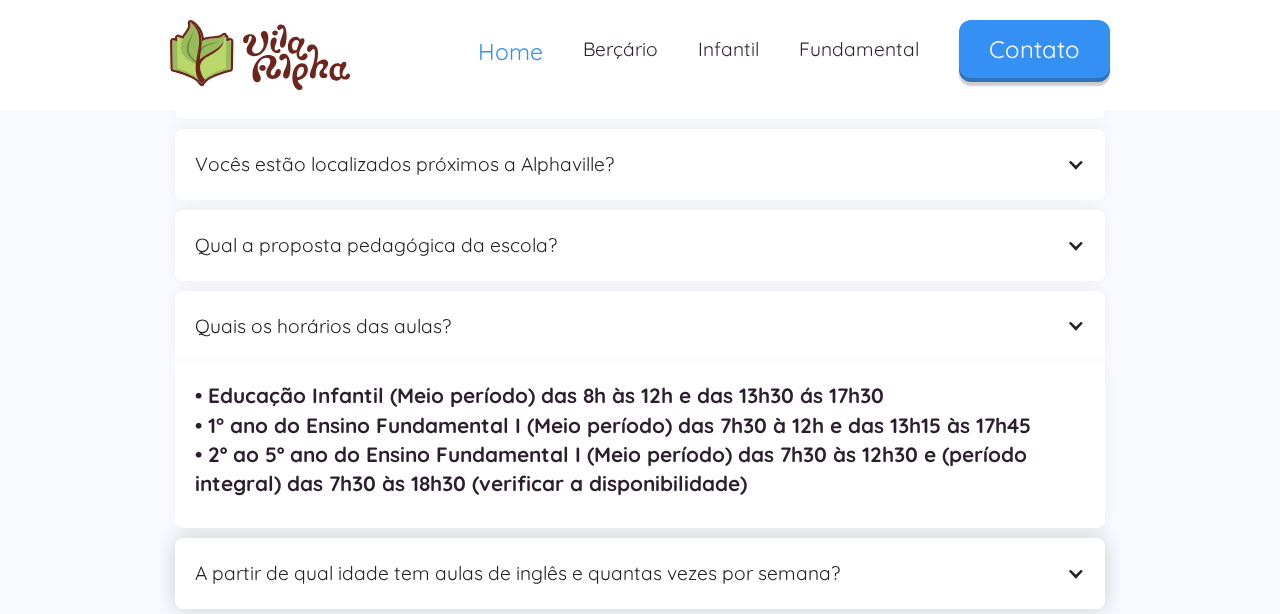 click at bounding box center [1075, 573] 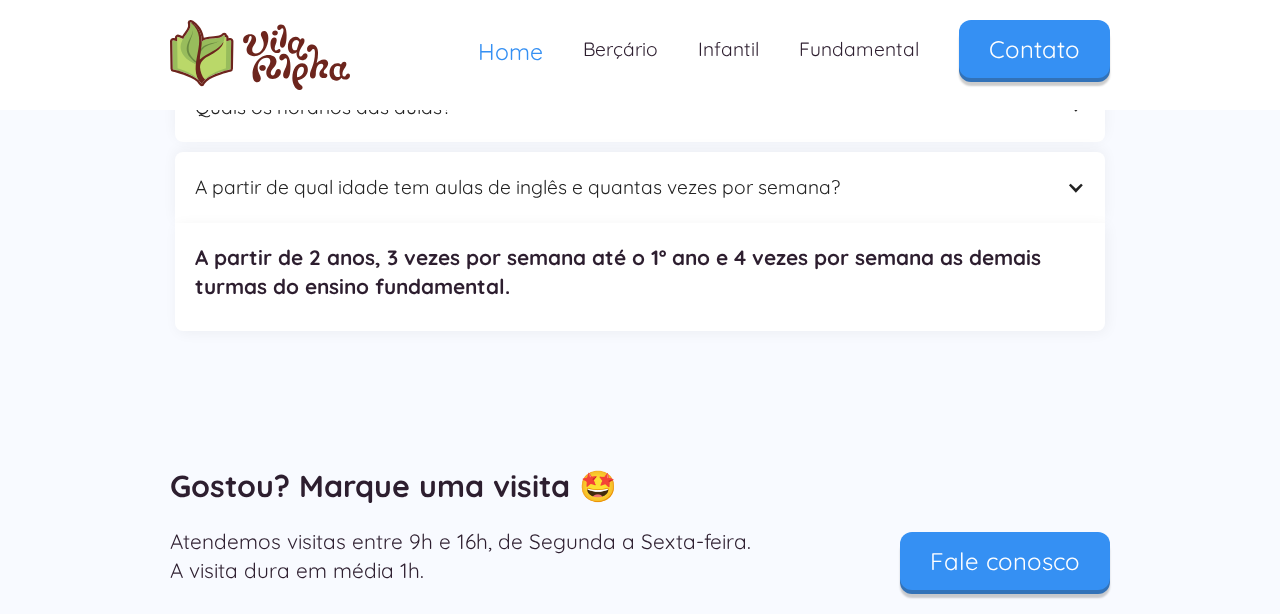 scroll, scrollTop: 5938, scrollLeft: 0, axis: vertical 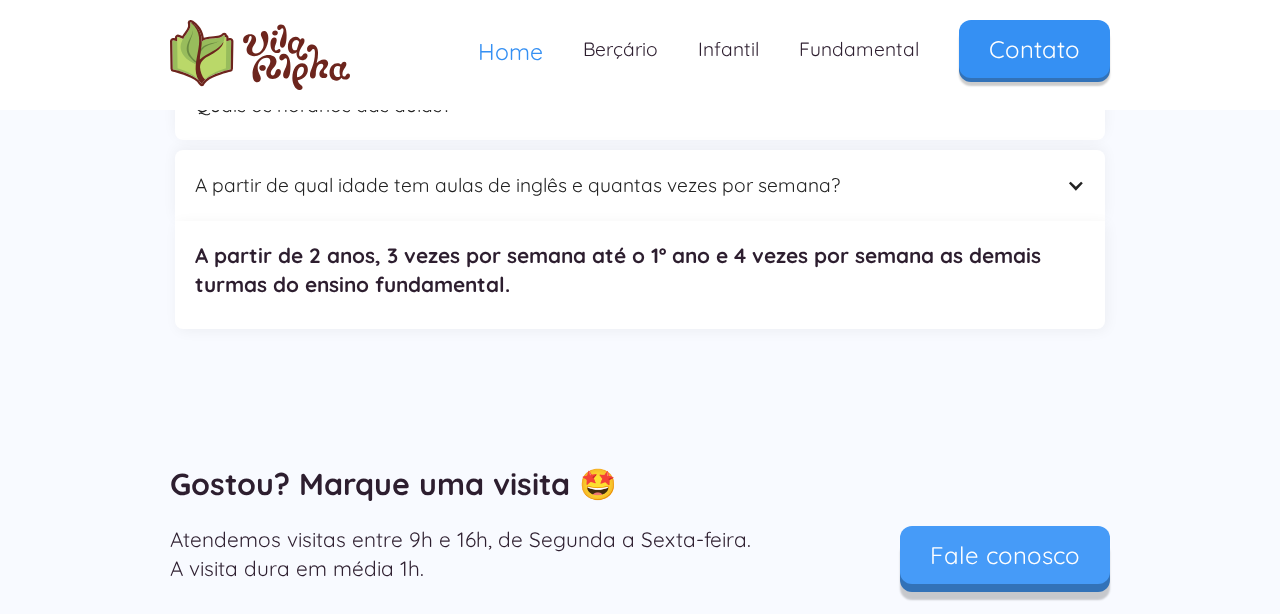 click on "Fale conosco" at bounding box center [1005, 555] 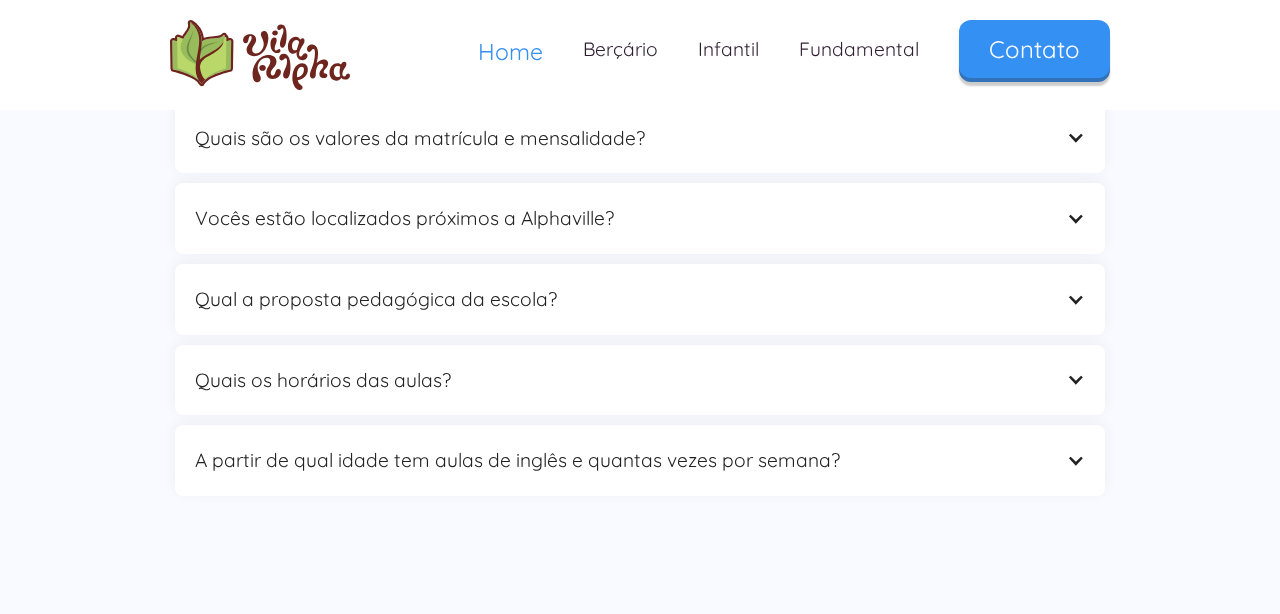 scroll, scrollTop: 5661, scrollLeft: 0, axis: vertical 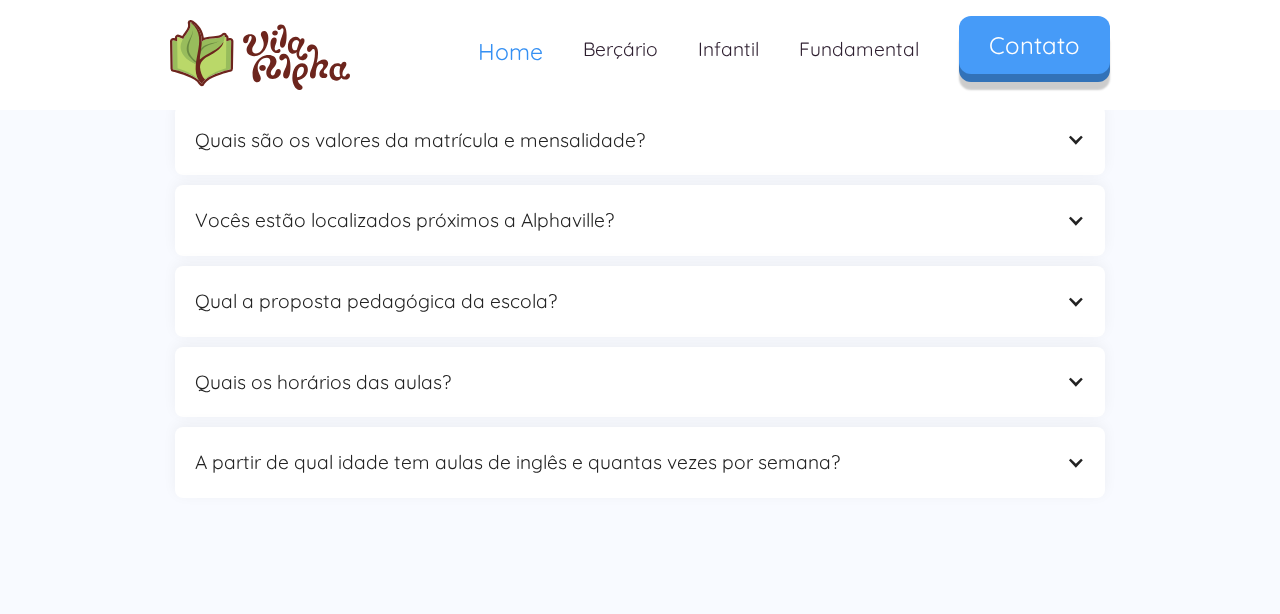 click on "Contato" at bounding box center (1034, 45) 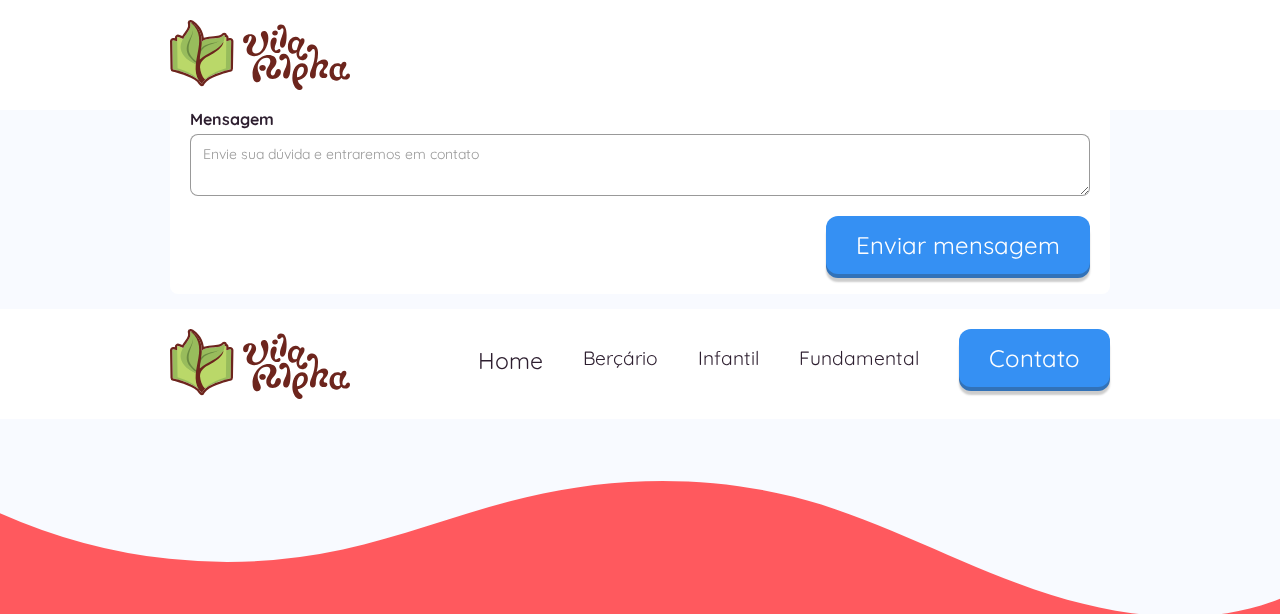 scroll, scrollTop: 1357, scrollLeft: 0, axis: vertical 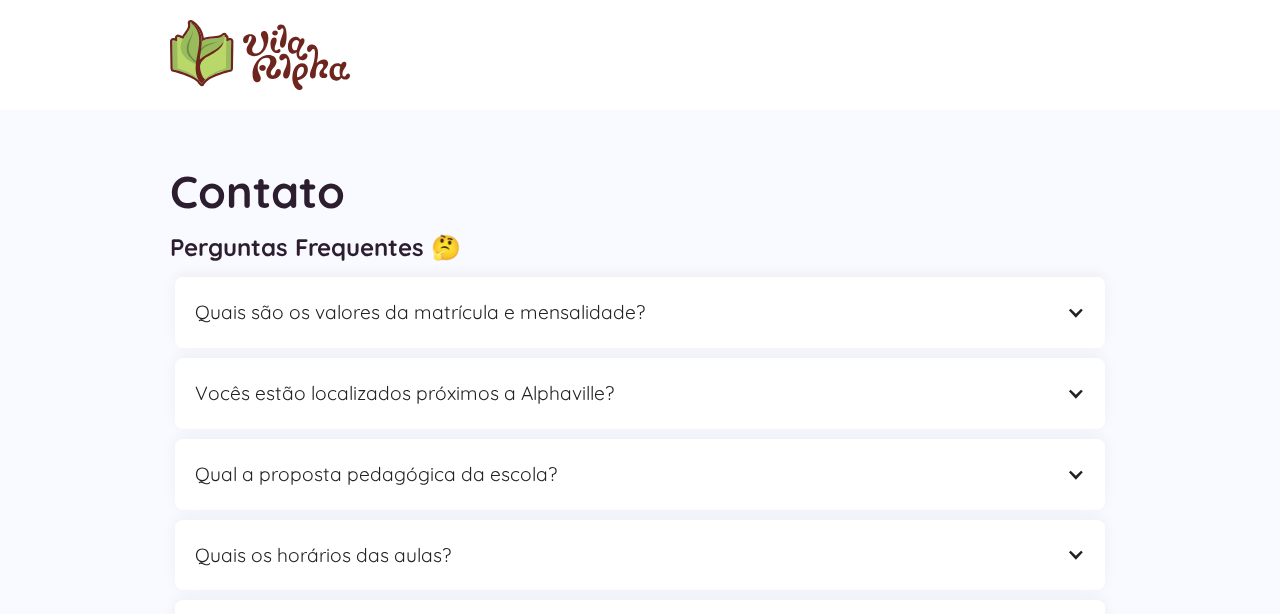 click at bounding box center (260, 55) 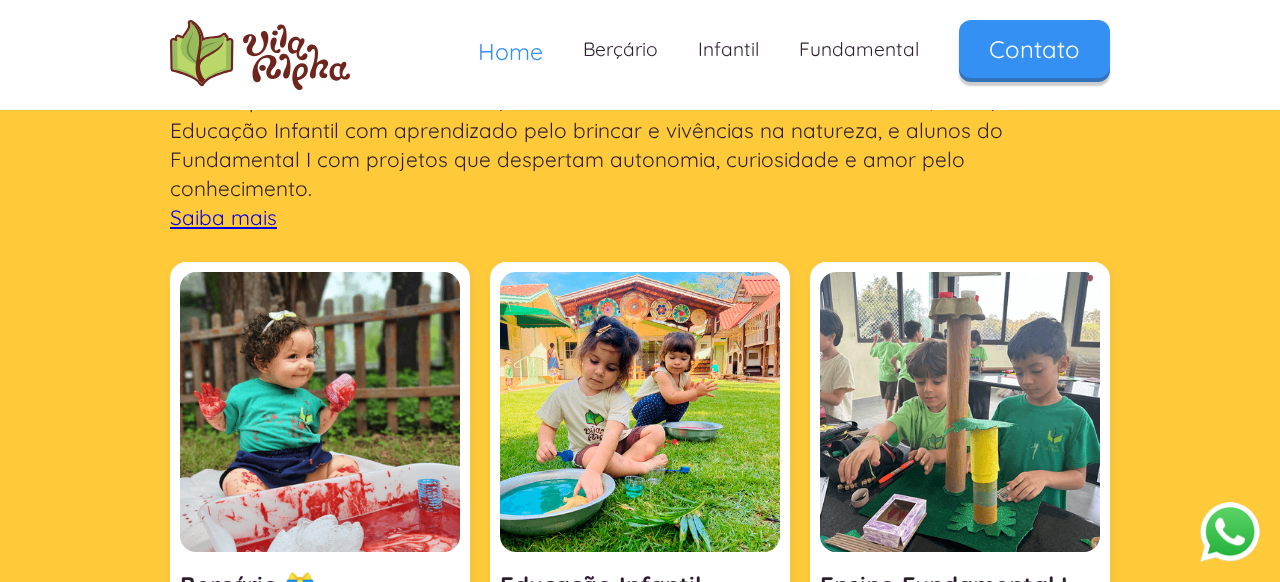 scroll, scrollTop: 1788, scrollLeft: 0, axis: vertical 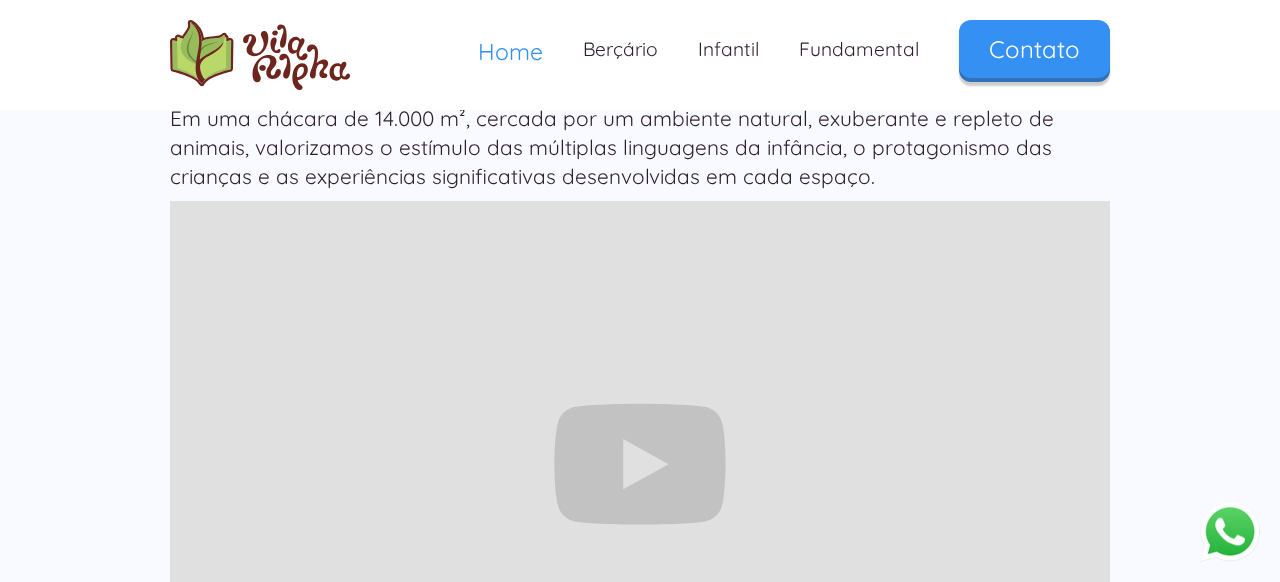 click at bounding box center [1230, 531] 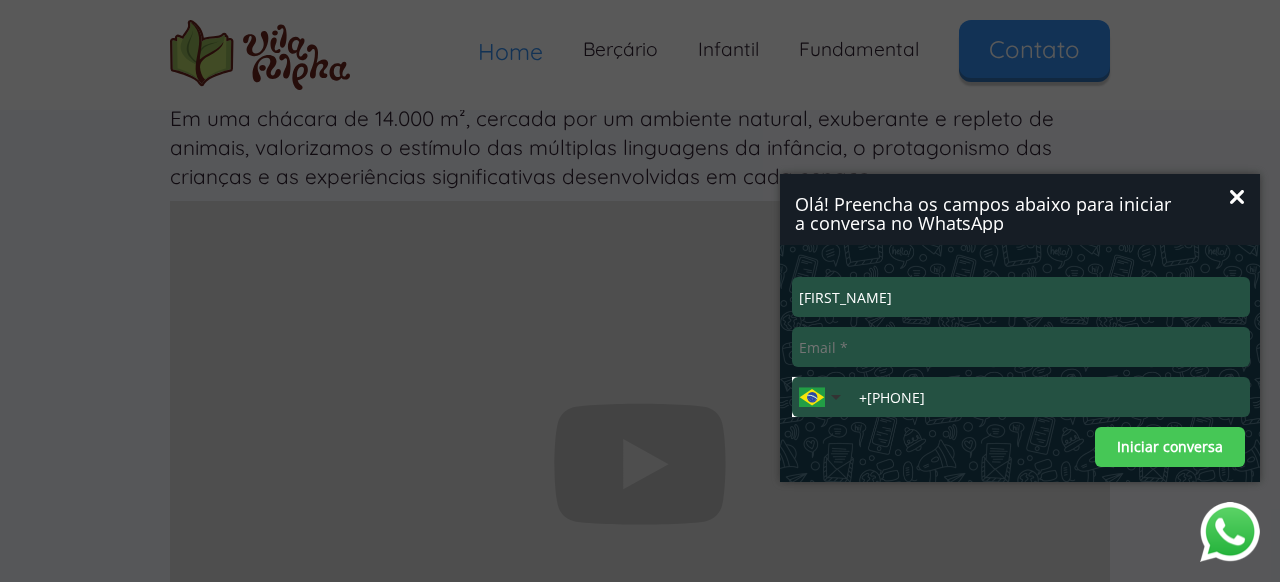 type on "[FIRST_NAME]" 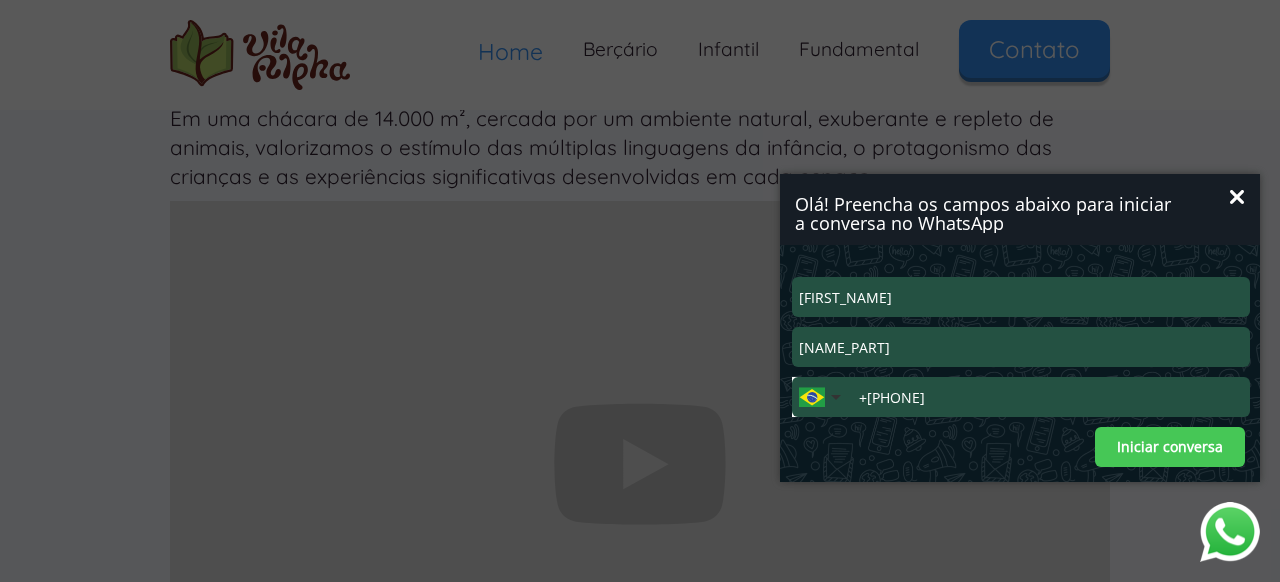 type on "[NAME_PART]" 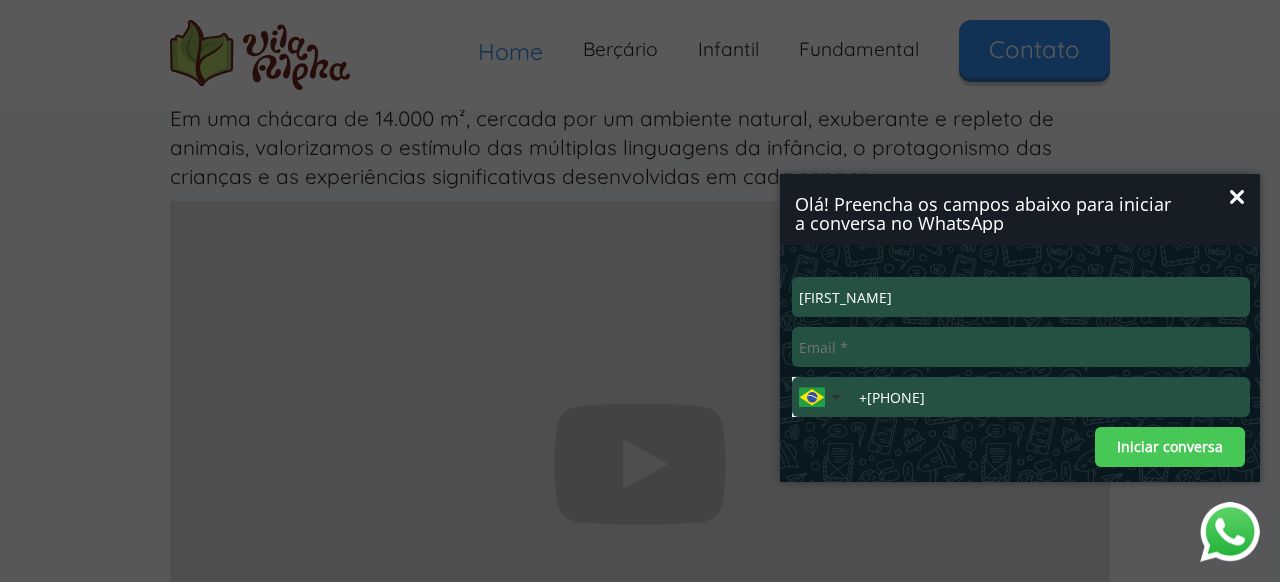 type on "[USERNAME]@[DOMAIN]" 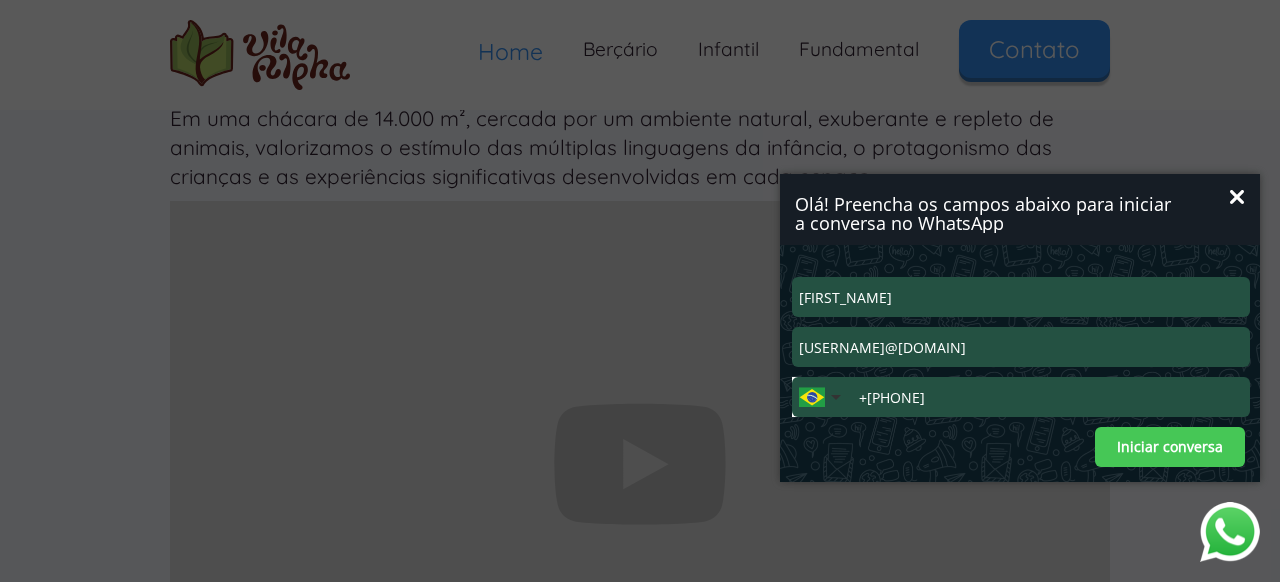 type on "+[PHONE]" 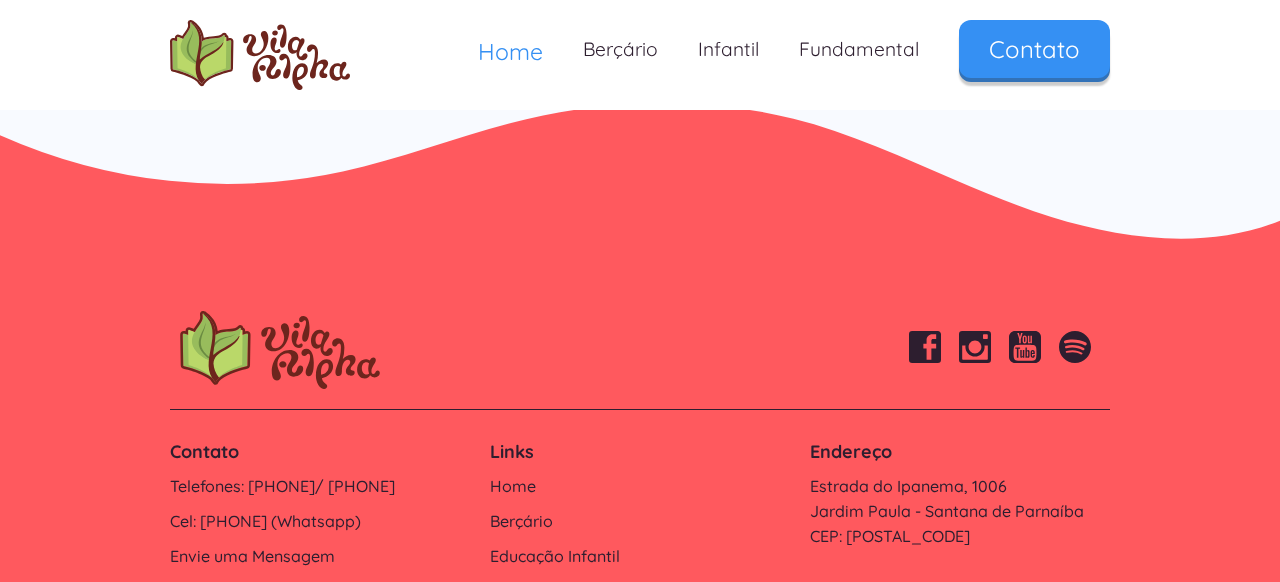 scroll, scrollTop: 6679, scrollLeft: 0, axis: vertical 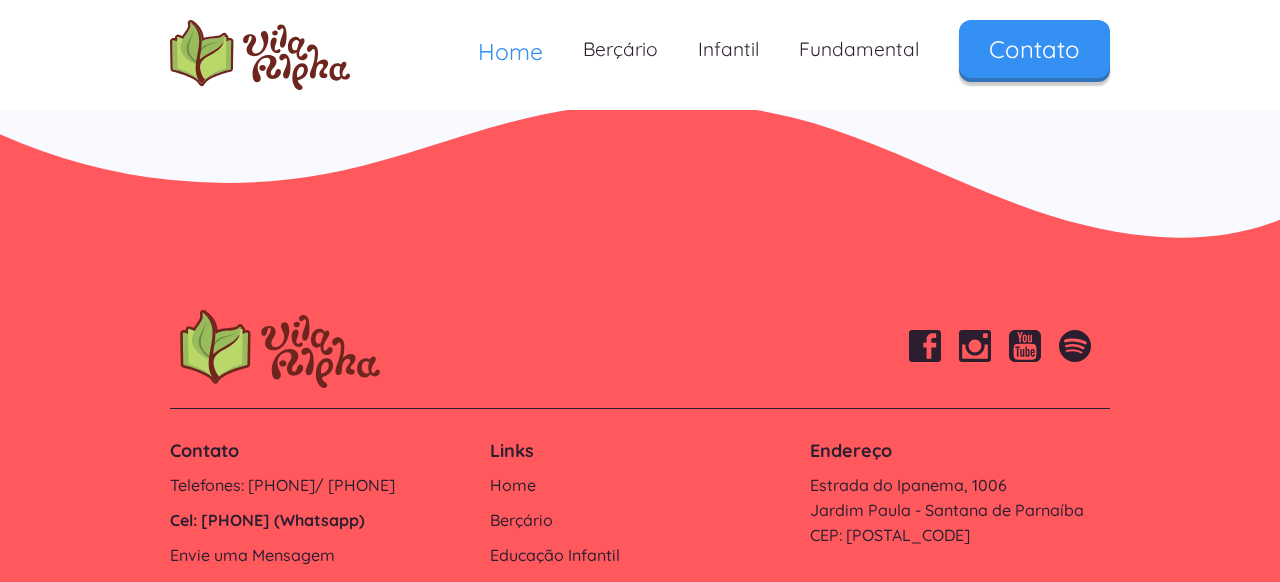 click on "Cel: [PHONE] (Whatsapp)" at bounding box center [320, 520] 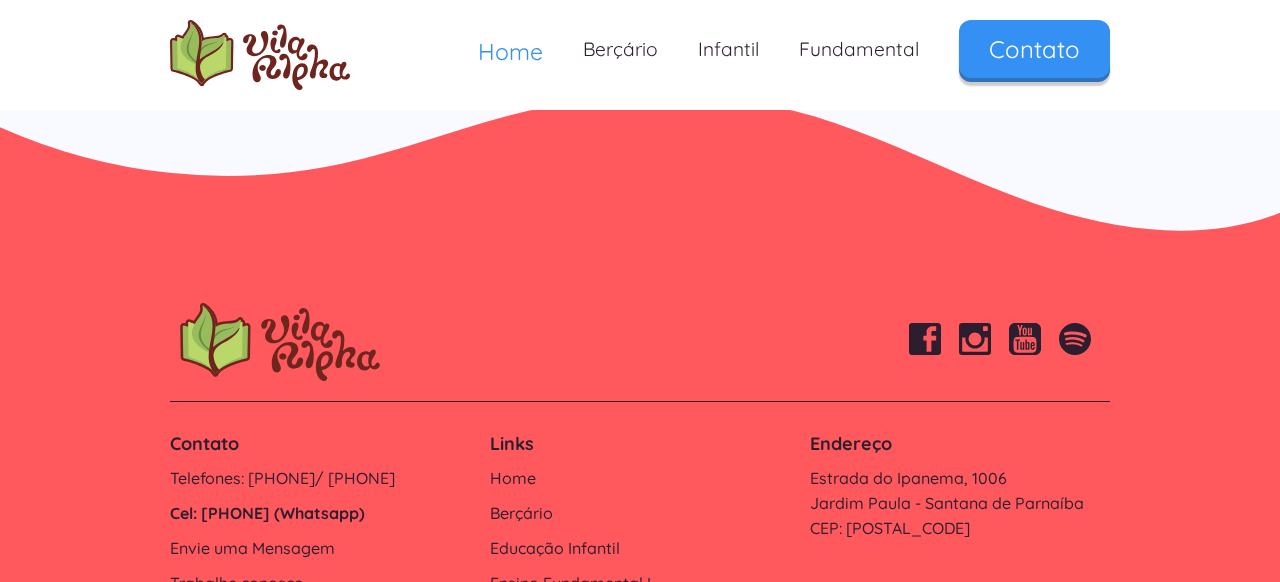 scroll, scrollTop: 6686, scrollLeft: 0, axis: vertical 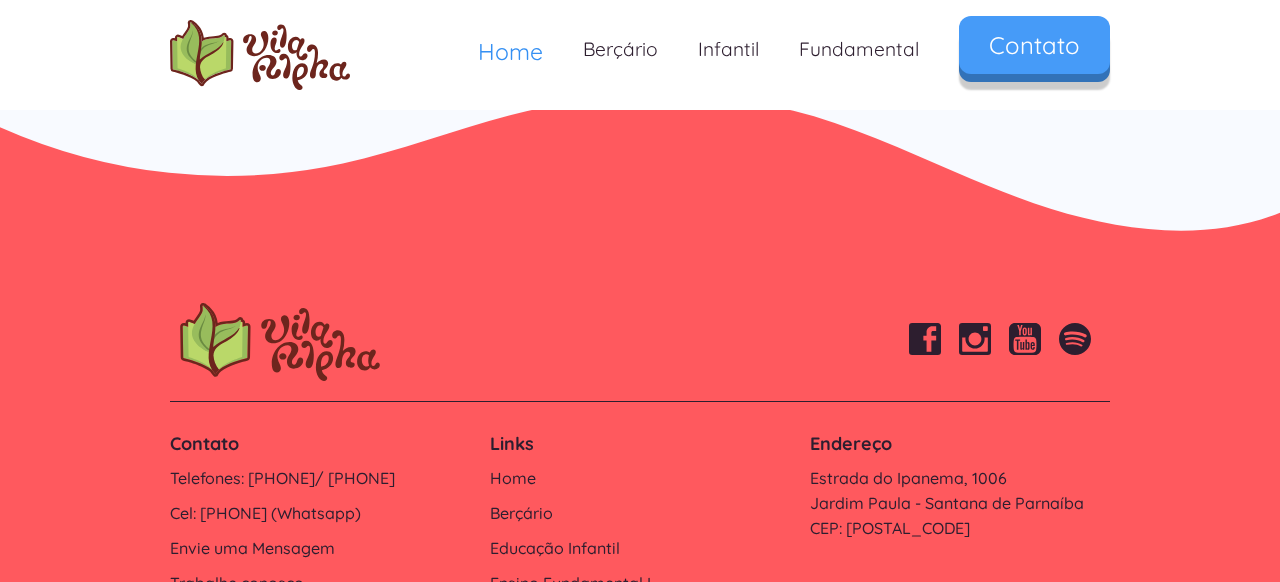 click on "Contato" at bounding box center (1034, 45) 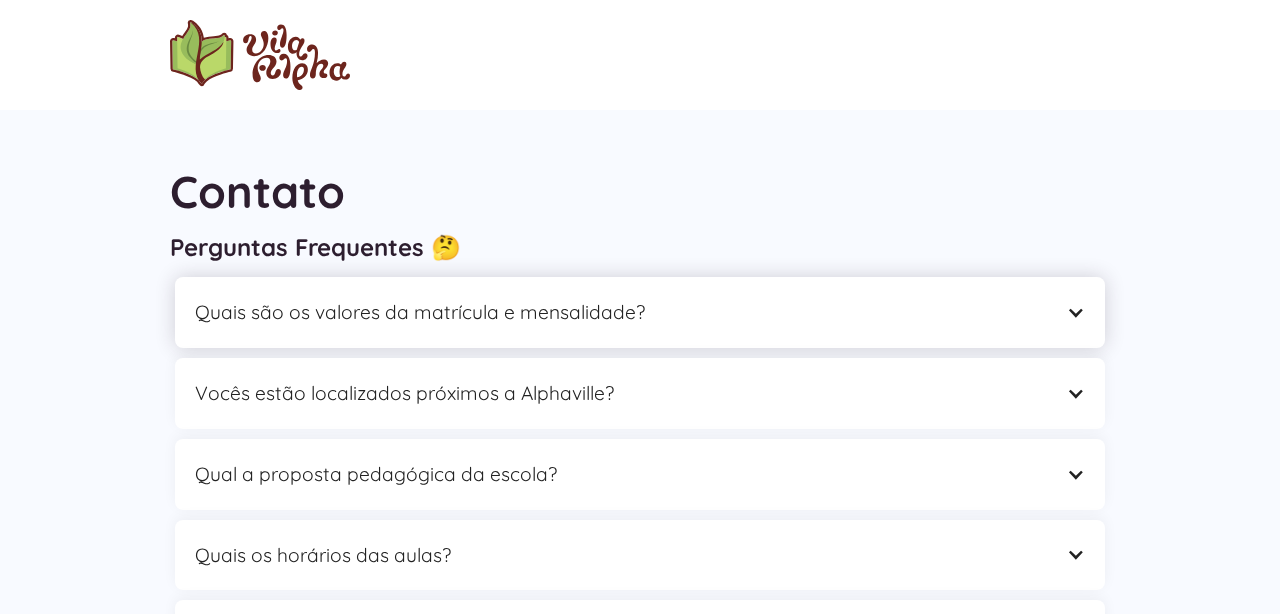scroll, scrollTop: 0, scrollLeft: 0, axis: both 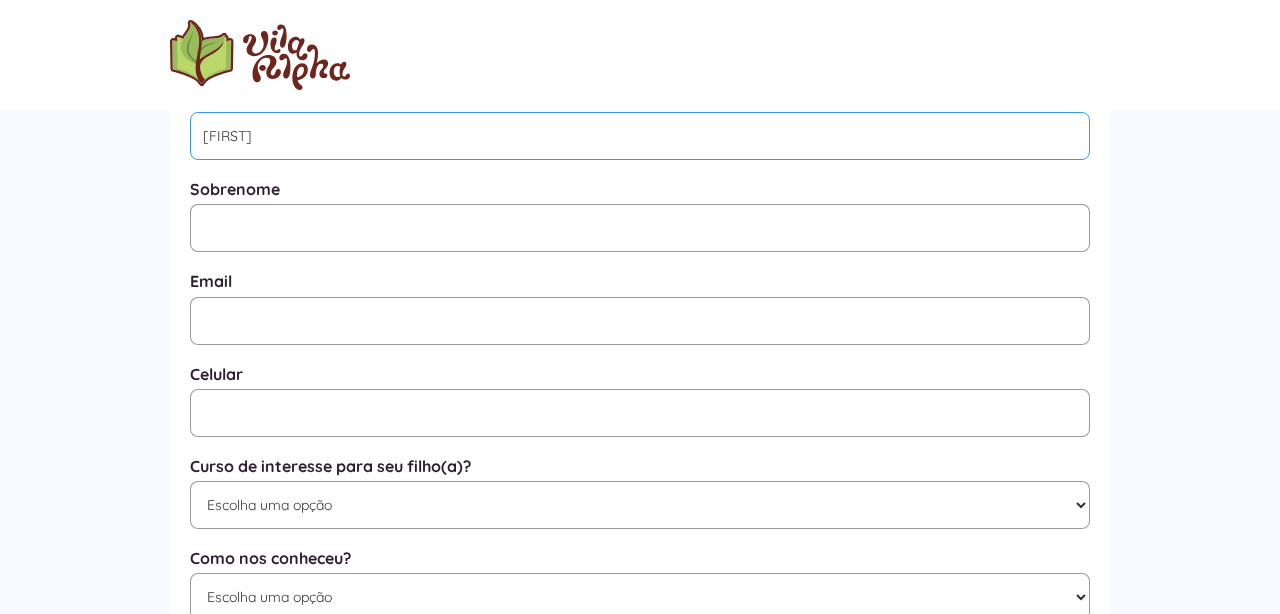 type on "[FIRST]" 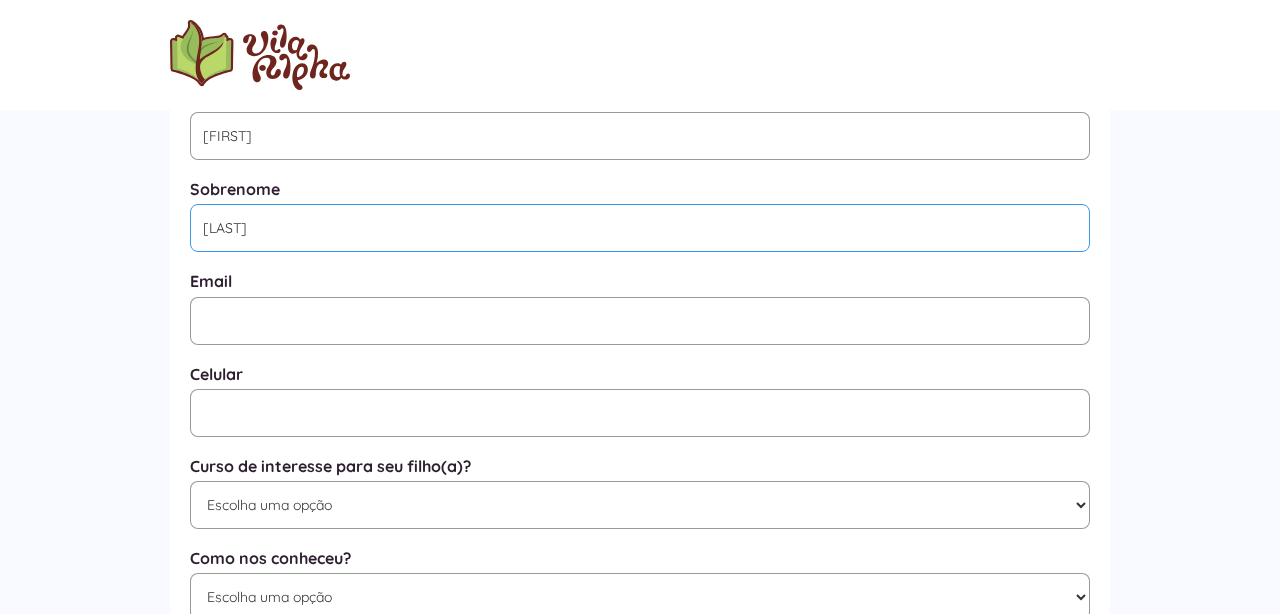 type on "[LAST]" 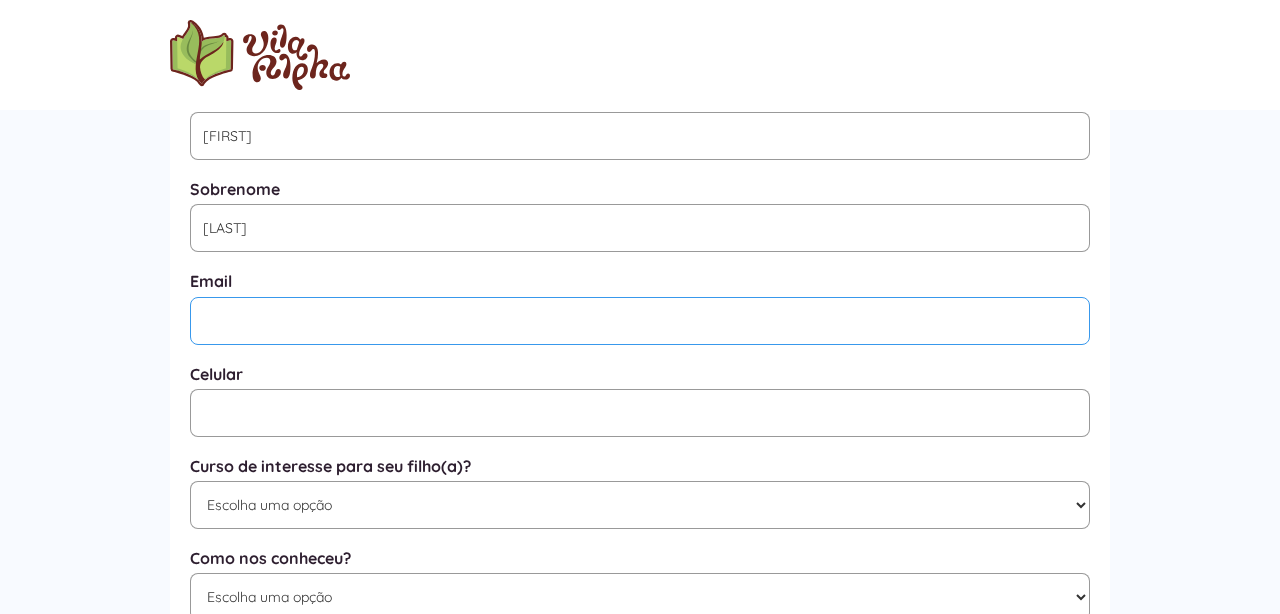 type on "[EMAIL]" 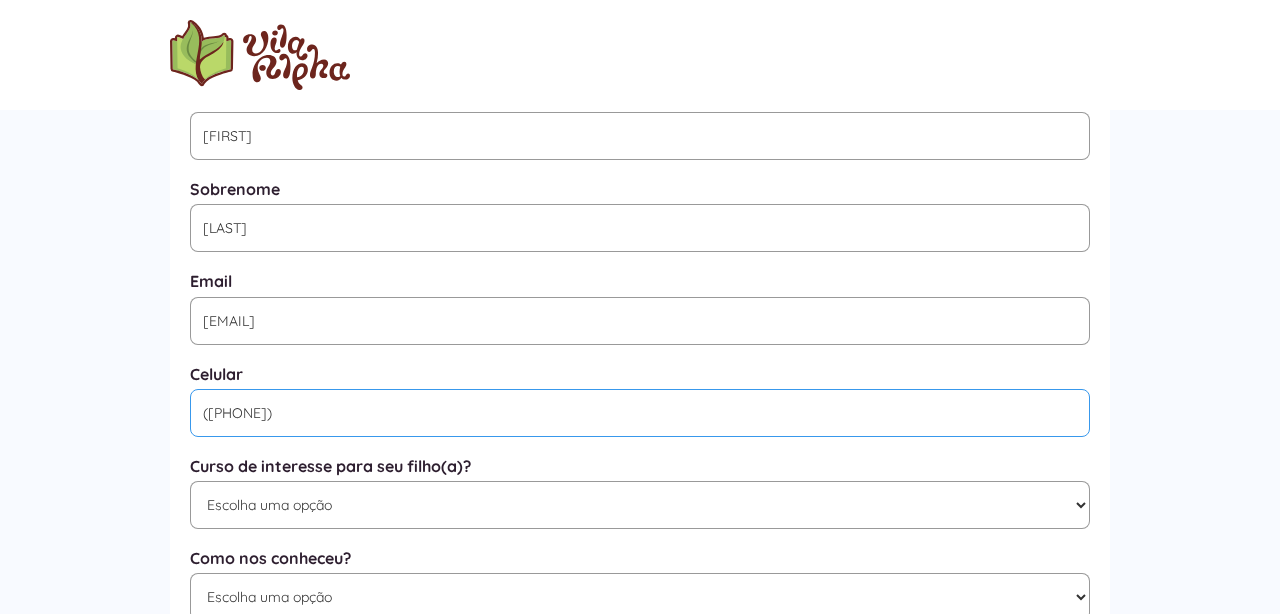 type on "(11) 97229-9388" 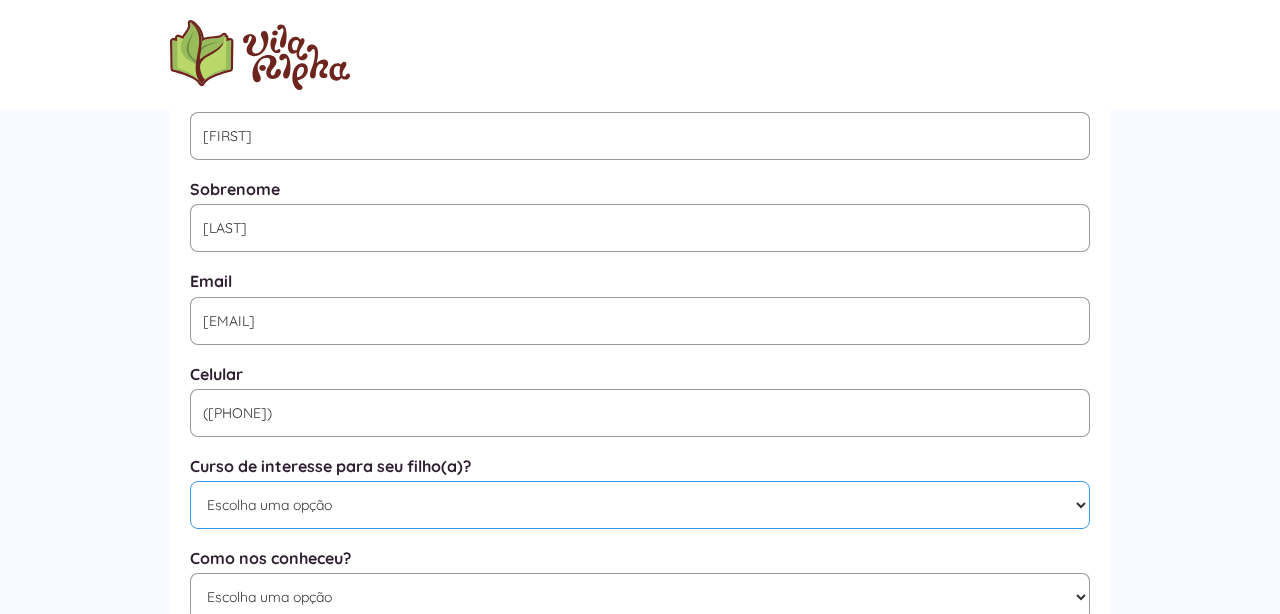 select on "Ensino Fundamental I" 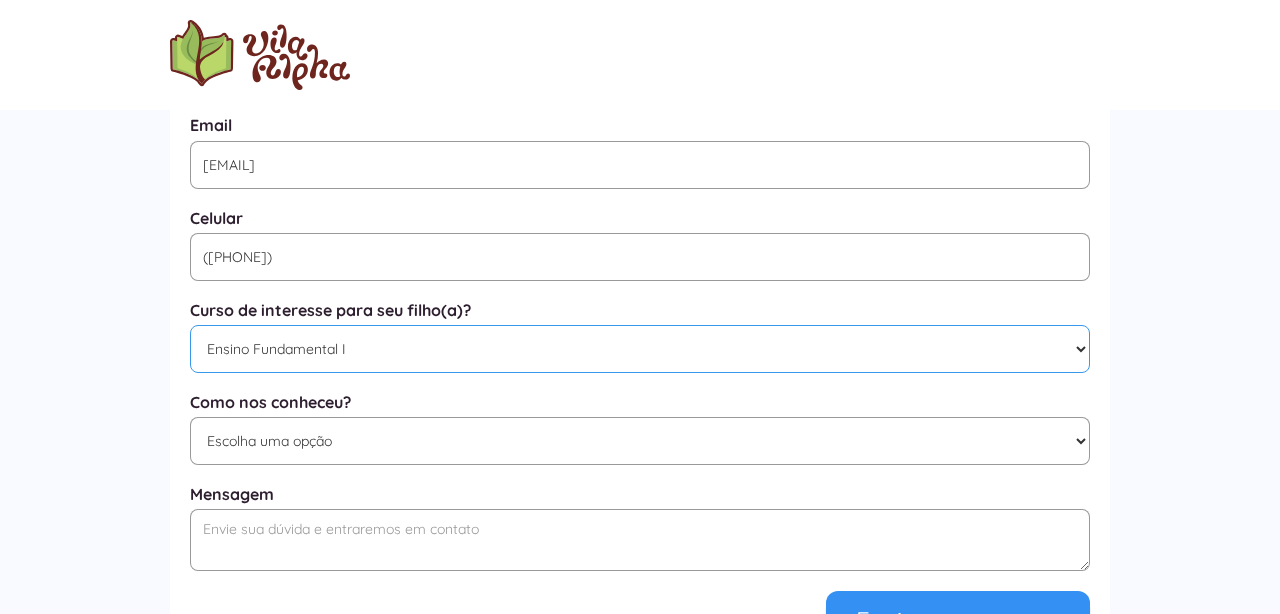 scroll, scrollTop: 988, scrollLeft: 0, axis: vertical 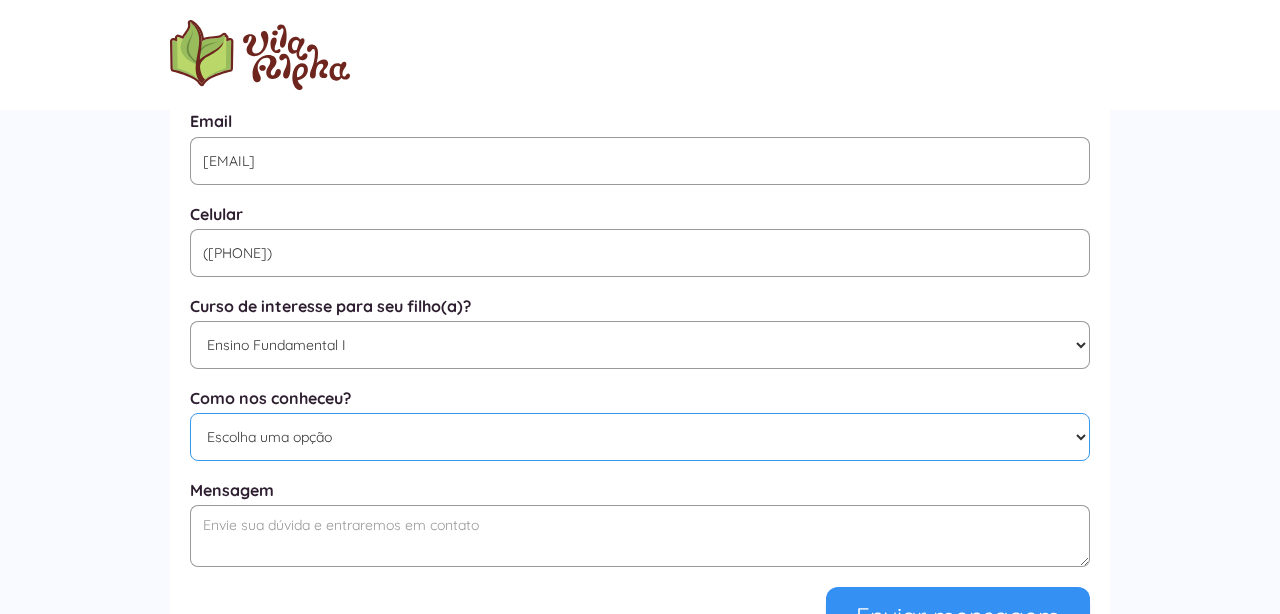 select on "Google" 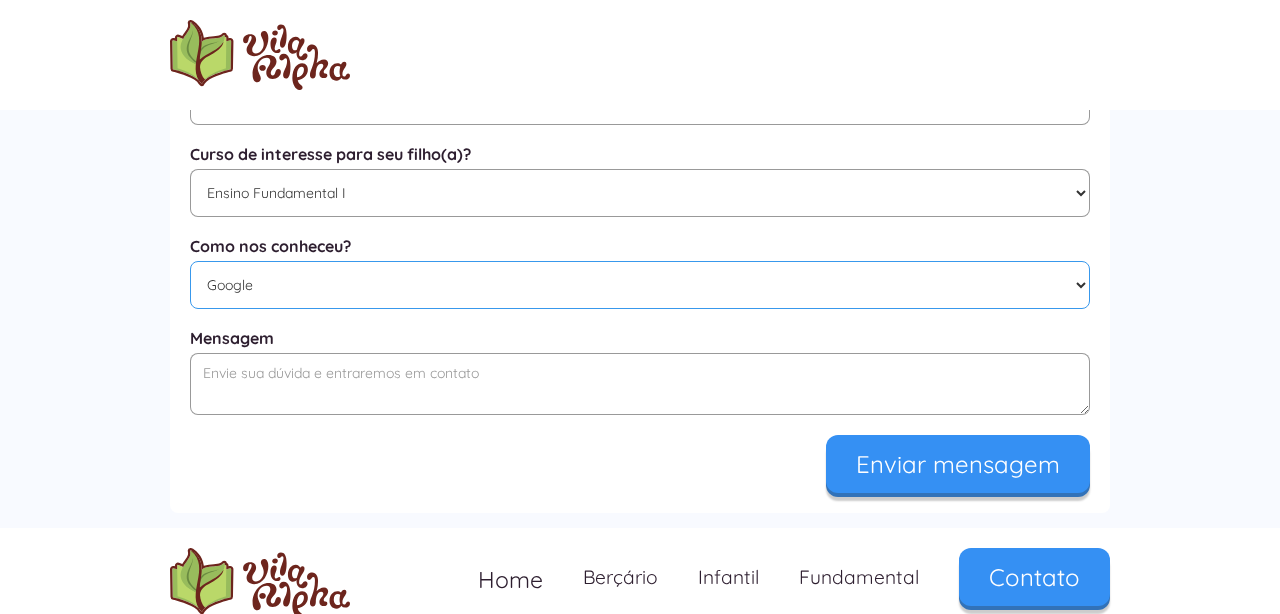 scroll, scrollTop: 1144, scrollLeft: 0, axis: vertical 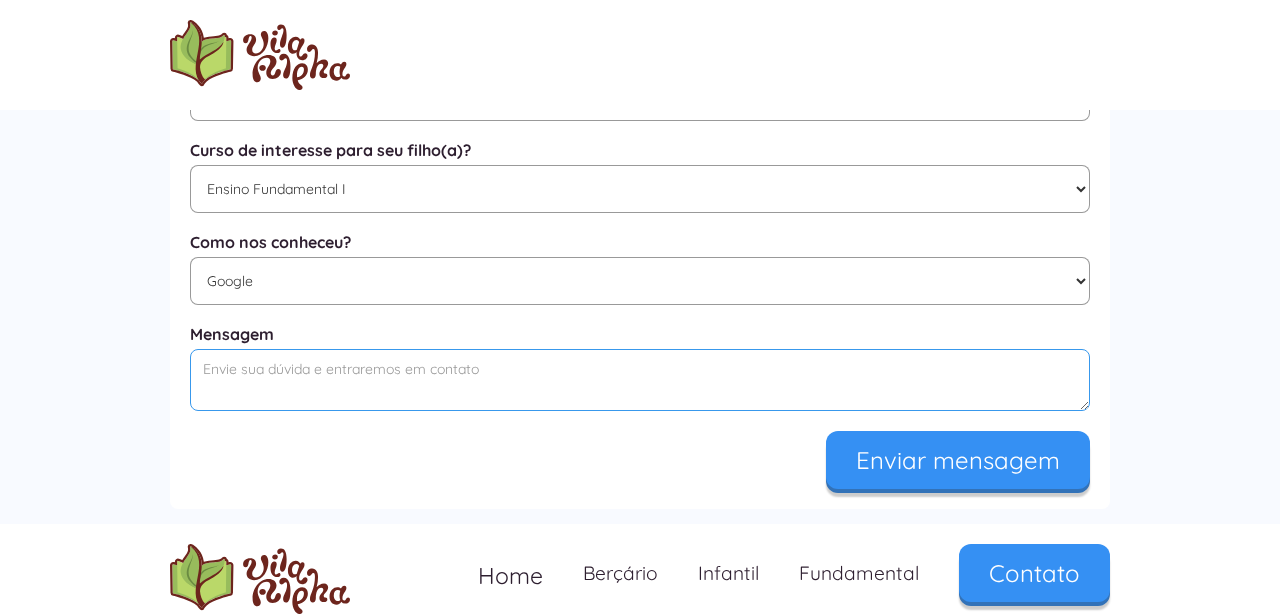 click at bounding box center (640, 380) 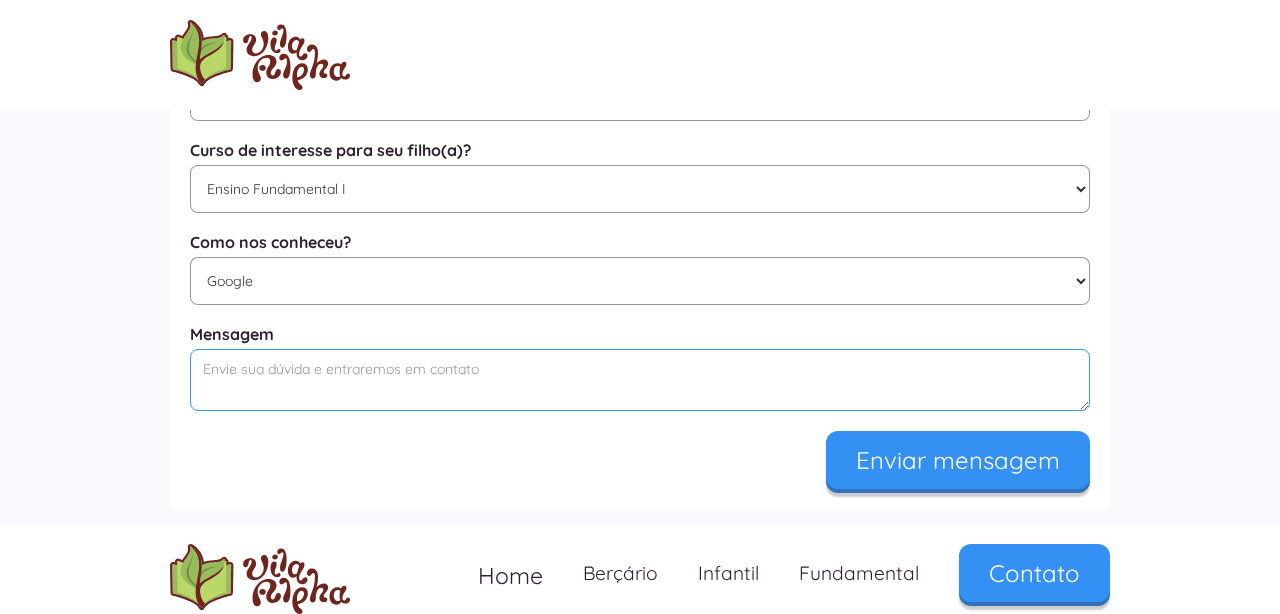 type on "P" 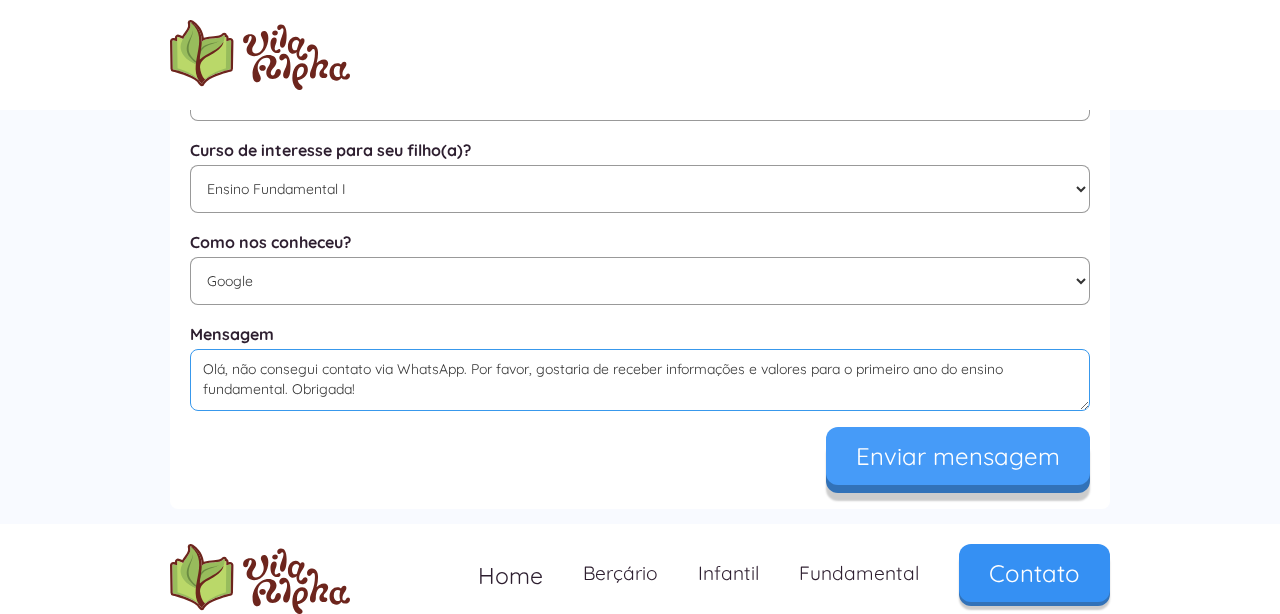 type on "Olá, não consegui contato via WhatsApp. Por favor, gostaria de receber informações e valores para o primeiro ano do ensino fundamental. Obrigada!" 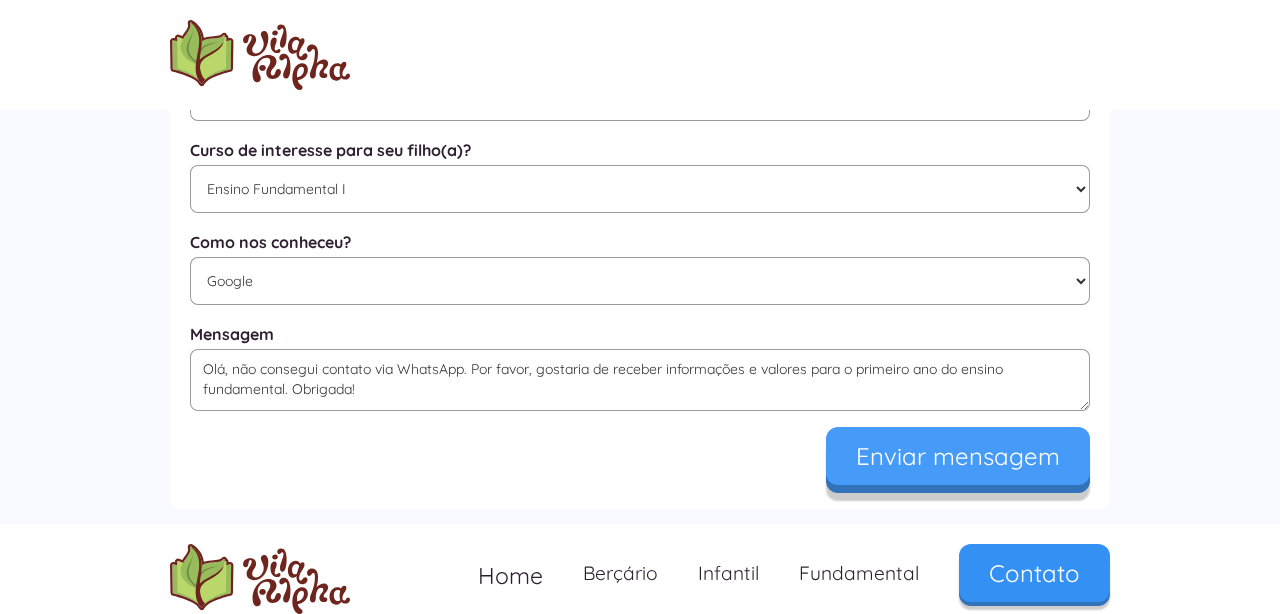 click on "Enviar mensagem" at bounding box center (958, 456) 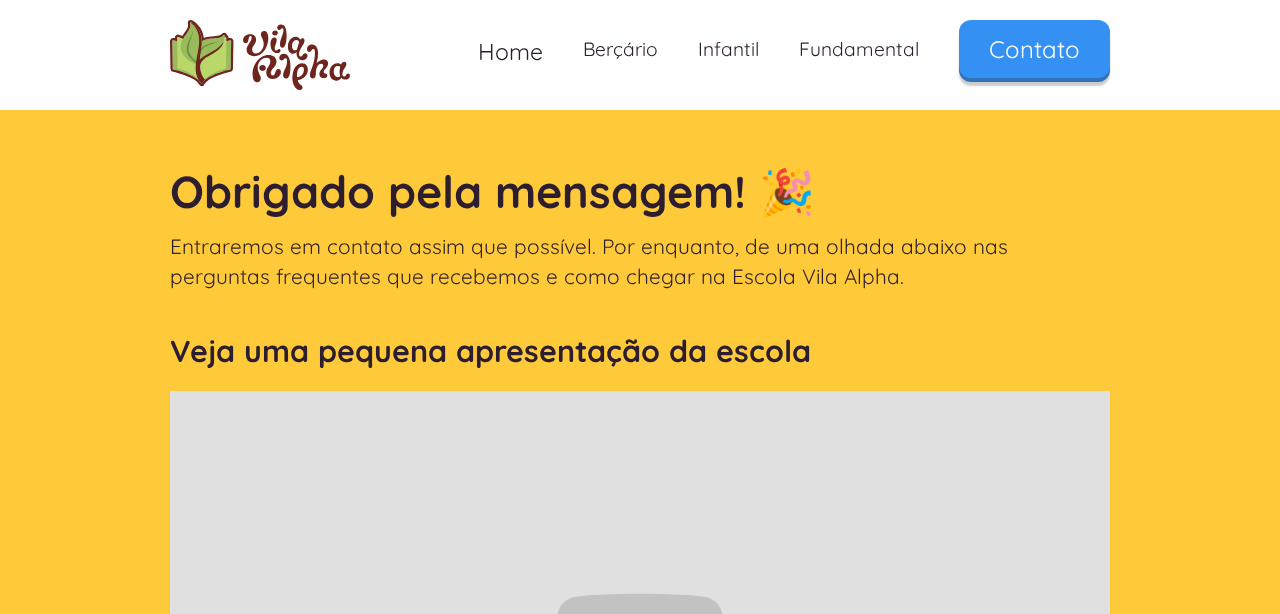 scroll, scrollTop: 0, scrollLeft: 0, axis: both 